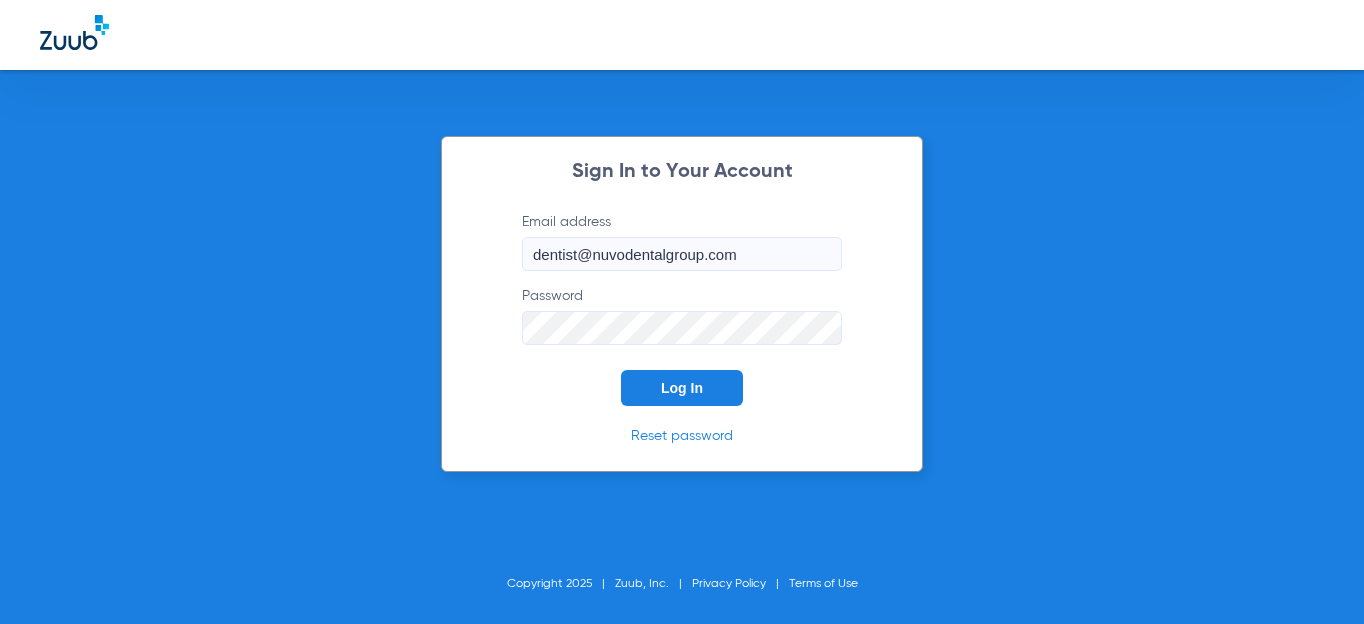 scroll, scrollTop: 0, scrollLeft: 0, axis: both 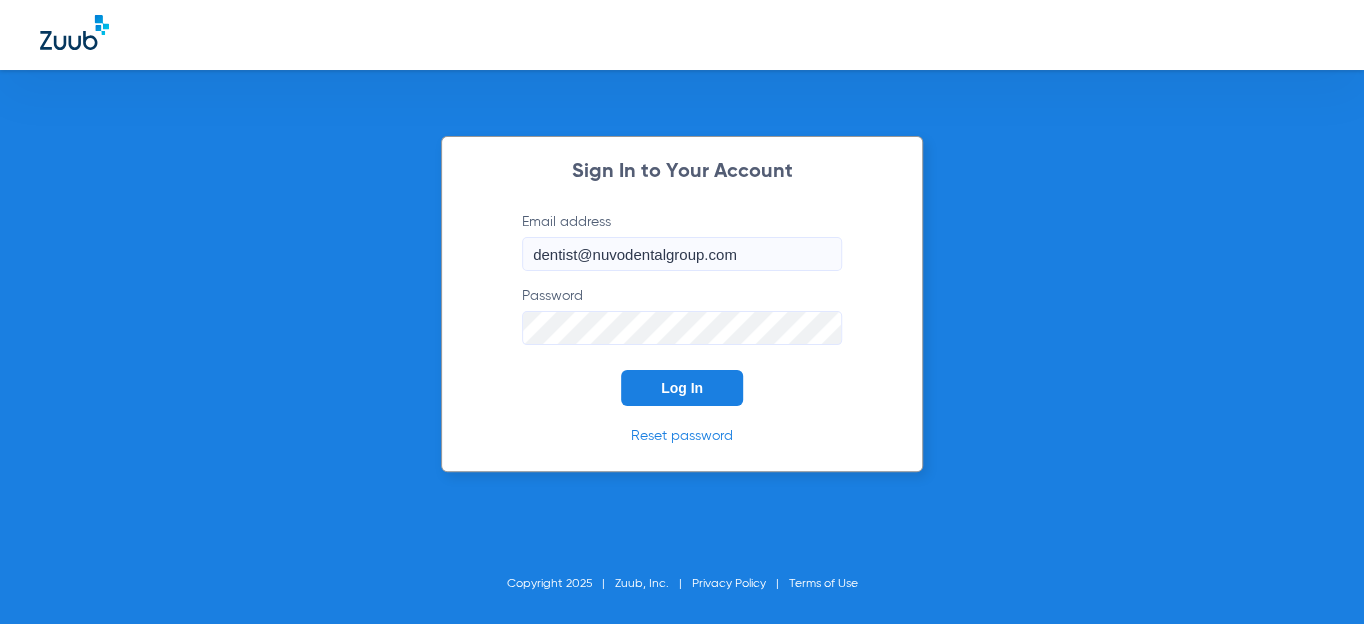 click on "Log In" 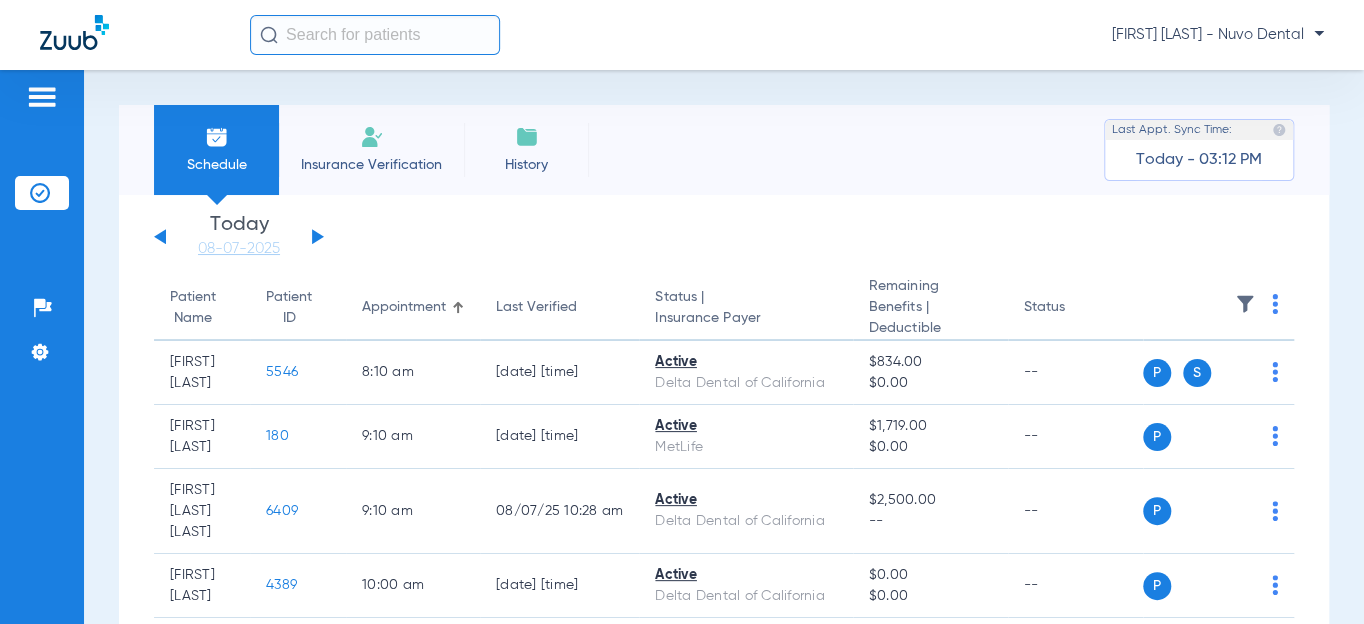 click on "Tuesday   06-03-2025   Wednesday   06-04-2025   Thursday   06-05-2025   Friday   06-06-2025   Saturday   06-07-2025   Sunday   06-08-2025   Monday   06-09-2025   Tuesday   06-10-2025   Wednesday   06-11-2025   Thursday   06-12-2025   Friday   06-13-2025   Saturday   06-14-2025   Sunday   06-15-2025   Monday   06-16-2025   Tuesday   06-17-2025   Wednesday   06-18-2025   Thursday   06-19-2025   Friday   06-20-2025   Saturday   06-21-2025   Sunday   06-22-2025   Monday   06-23-2025   Tuesday   06-24-2025   Wednesday   06-25-2025   Thursday   06-26-2025   Friday   06-27-2025   Saturday   06-28-2025   Sunday   06-29-2025   Monday   06-30-2025   Tuesday   07-01-2025   Wednesday   07-02-2025   Thursday   07-03-2025   Friday   07-04-2025   Saturday   07-05-2025   Sunday   07-06-2025   Monday   07-07-2025   Tuesday   07-08-2025   Wednesday   07-09-2025   Thursday   07-10-2025   Friday   07-11-2025   Saturday   07-12-2025   Sunday   07-13-2025   Monday   07-14-2025   Tuesday   07-15-2025   Wednesday   07-16-2025" 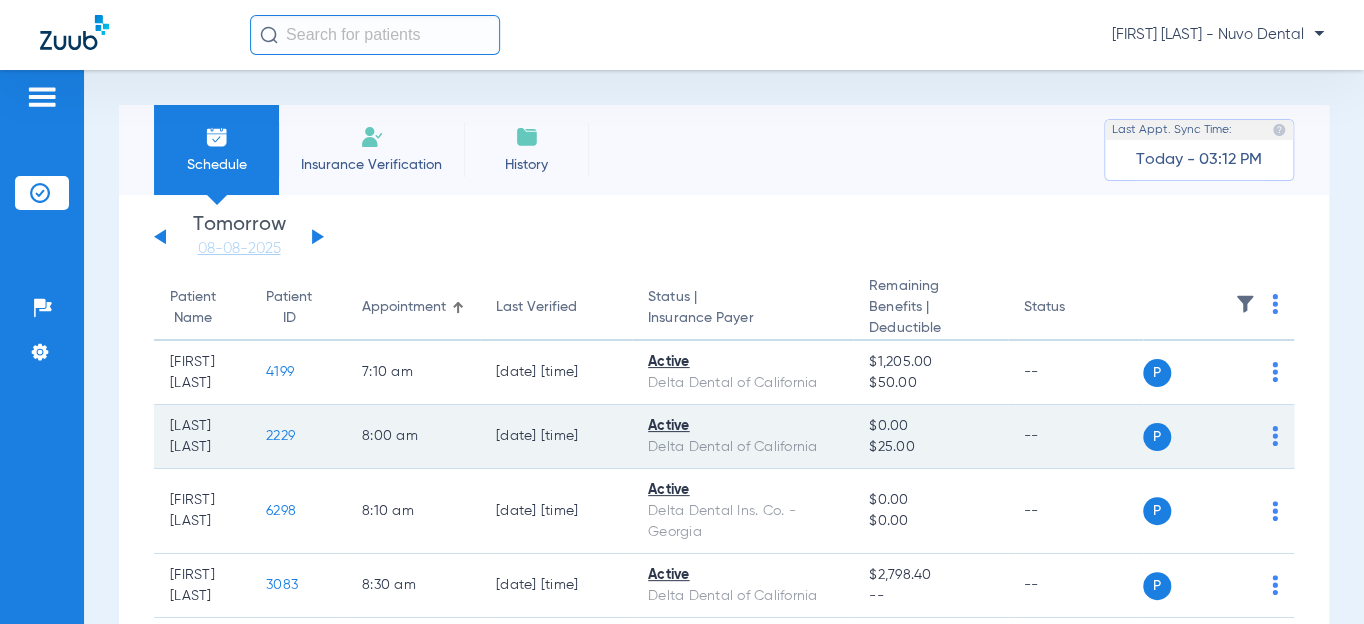 click on "2229" 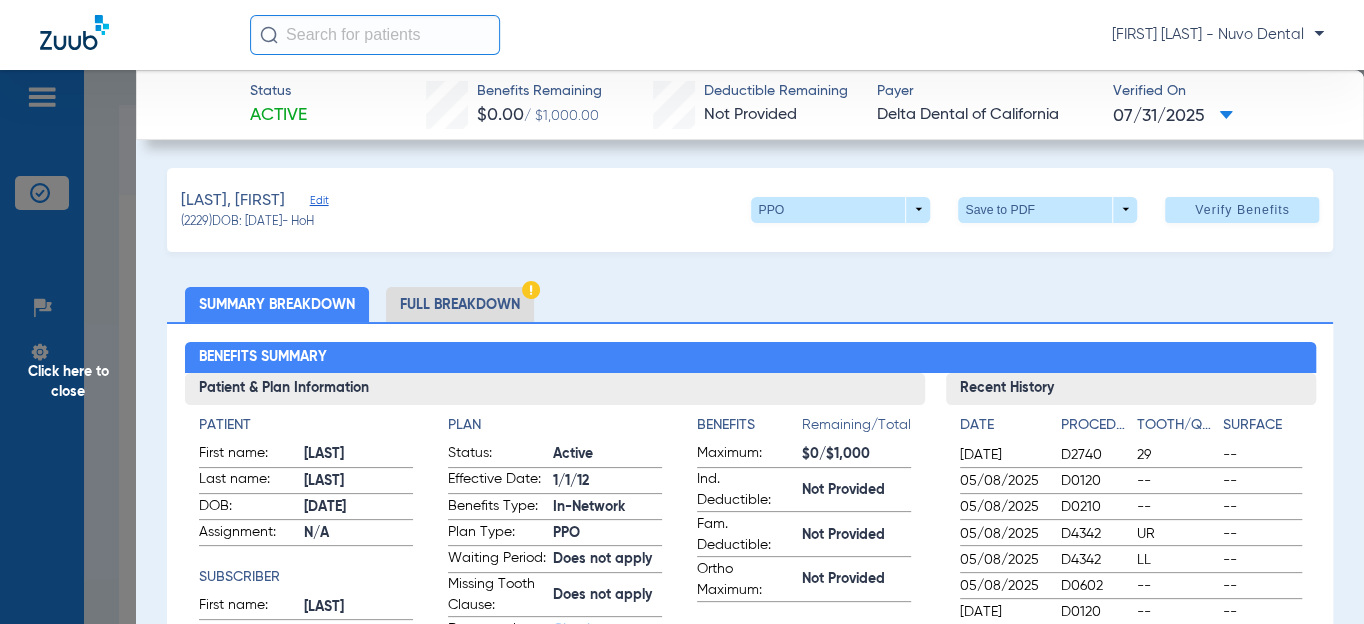 click 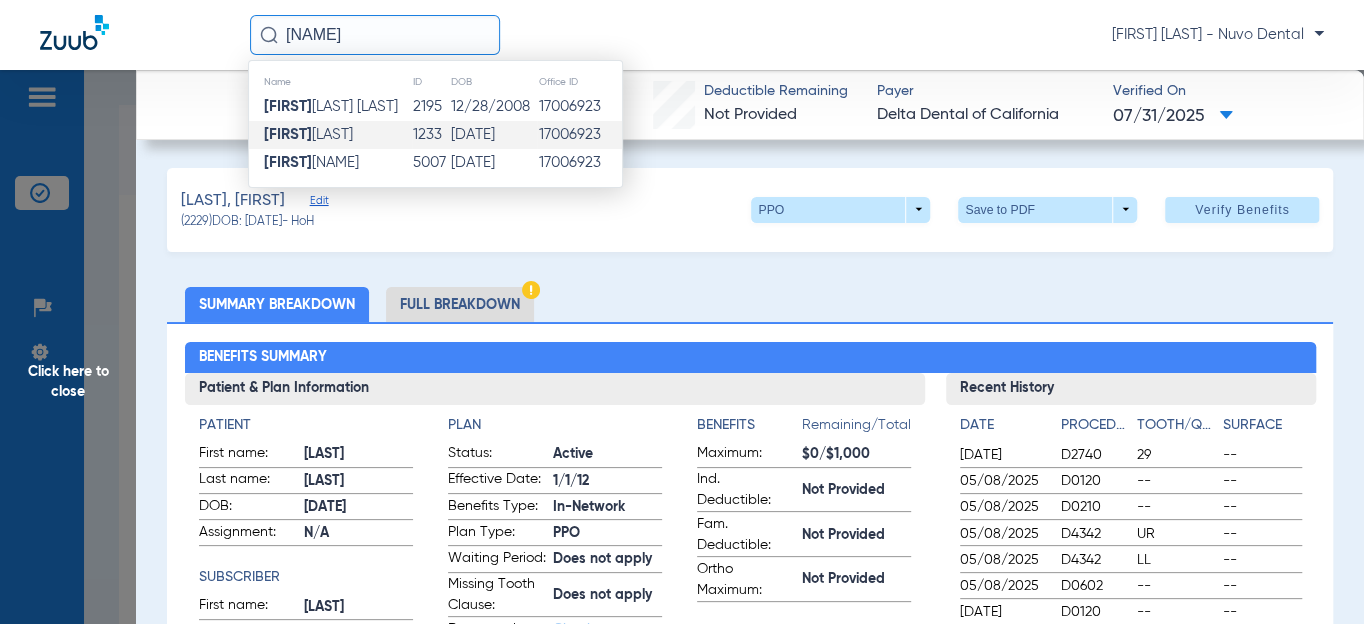 type on "[NAME]" 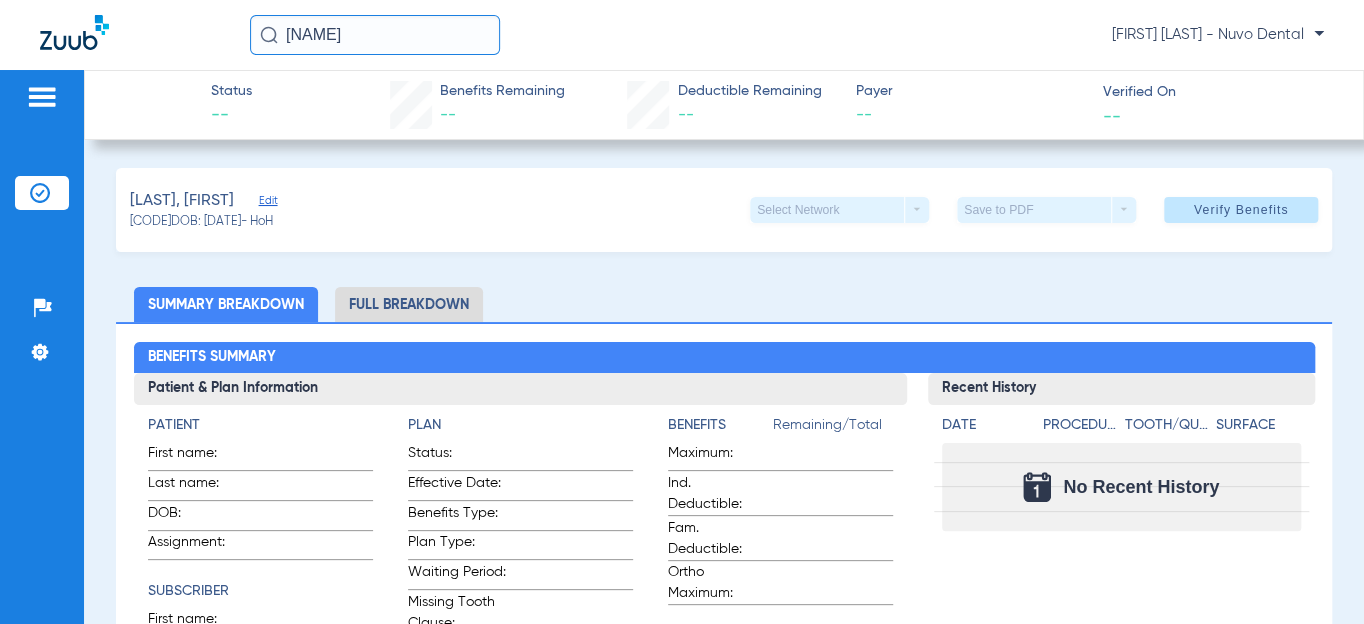 click on "[NAME]" 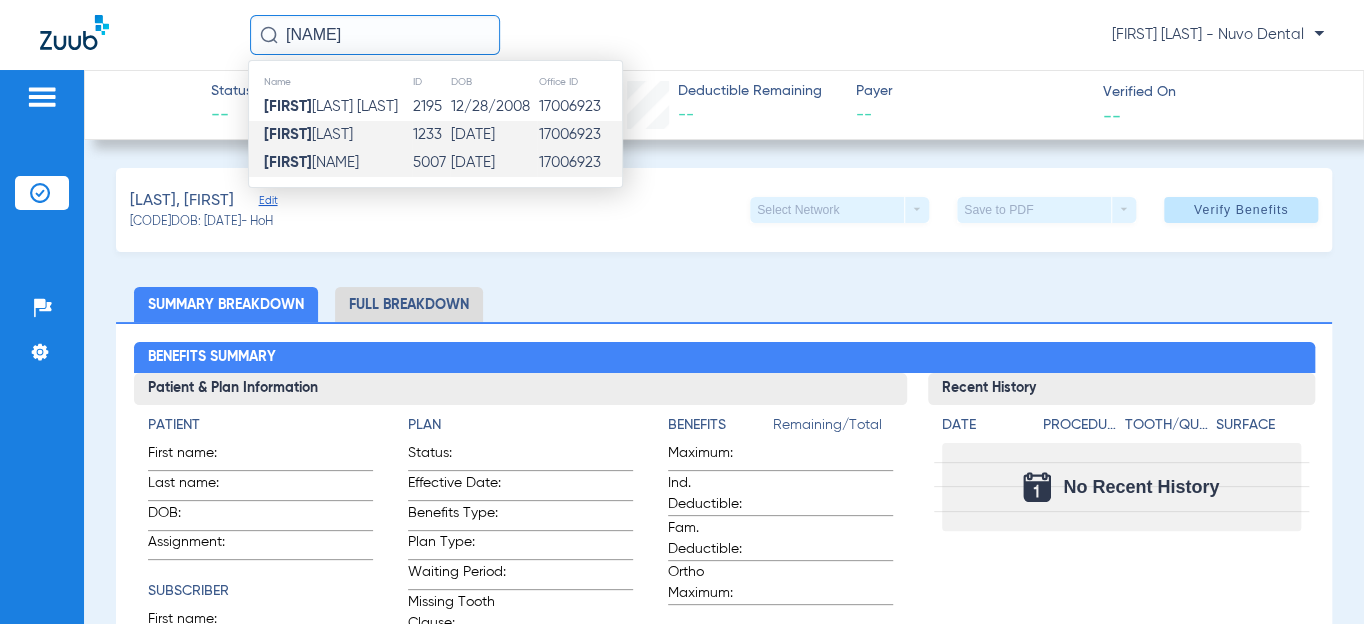 click on "[FIRST] [LAST]" 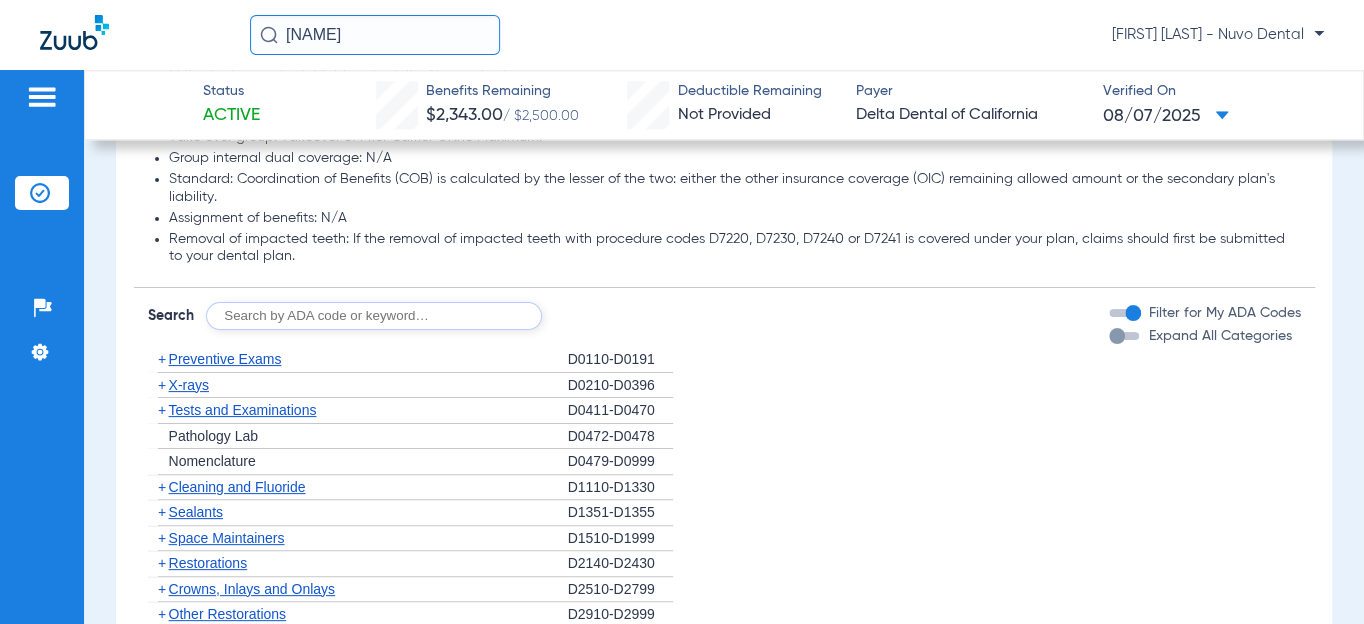 scroll, scrollTop: 1272, scrollLeft: 0, axis: vertical 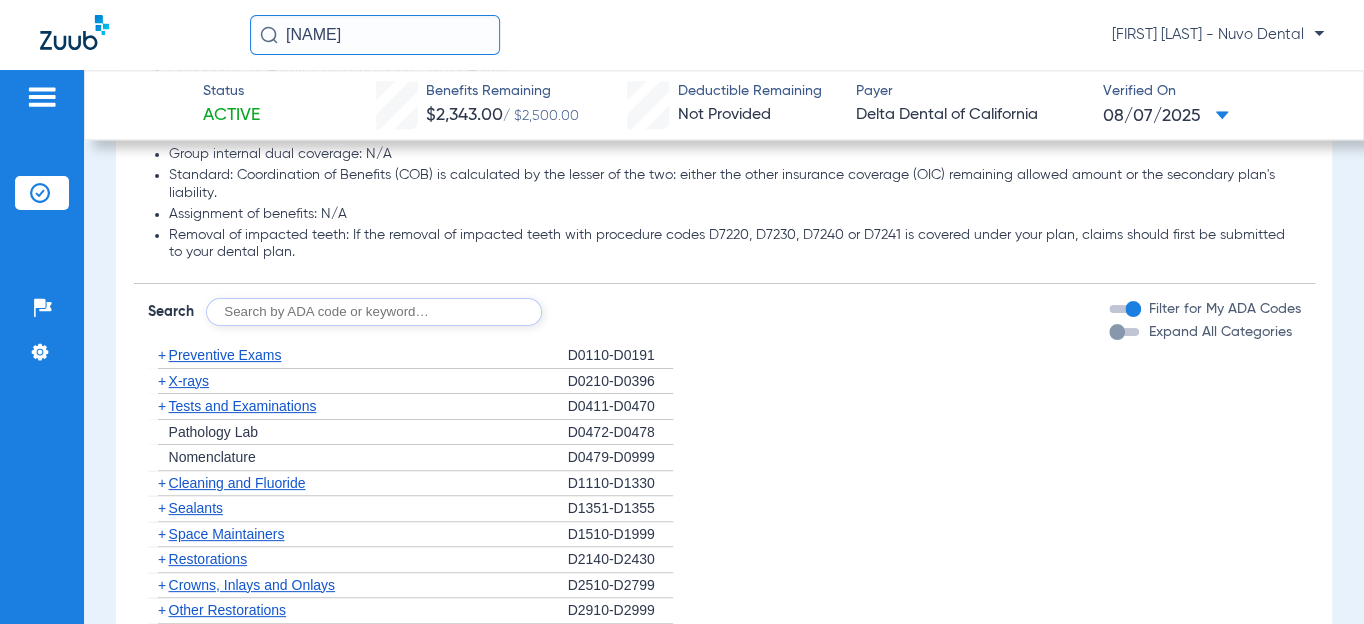 click 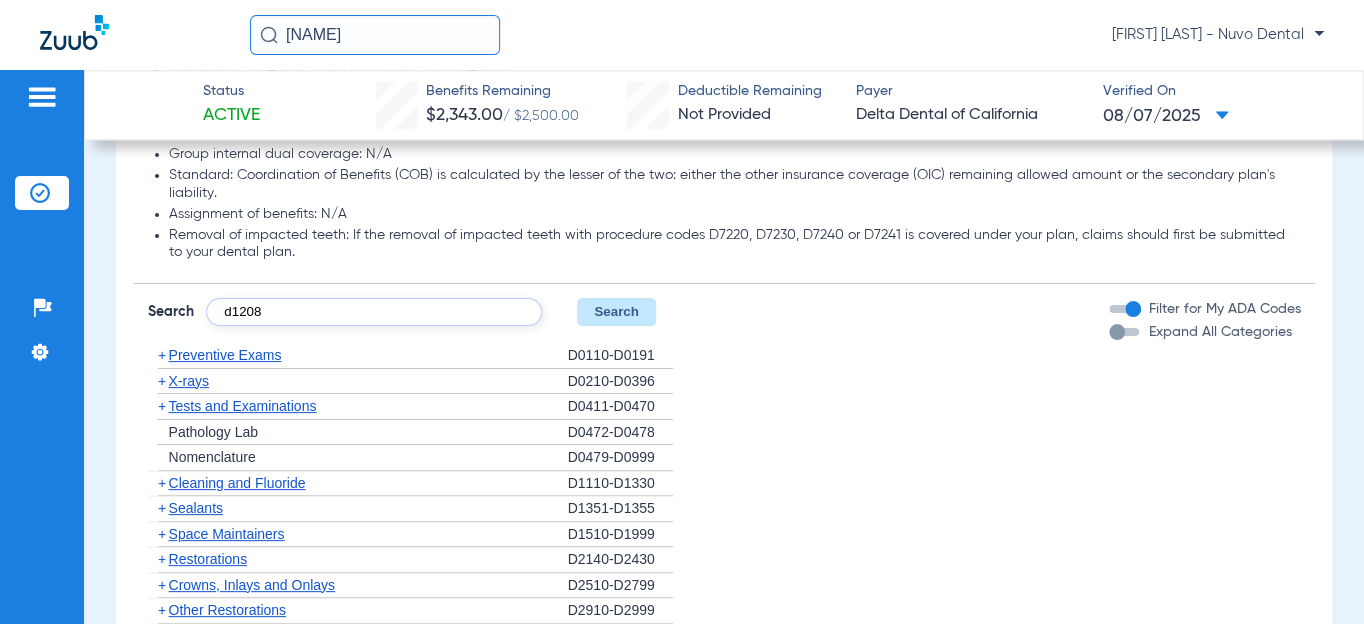 type on "d1208" 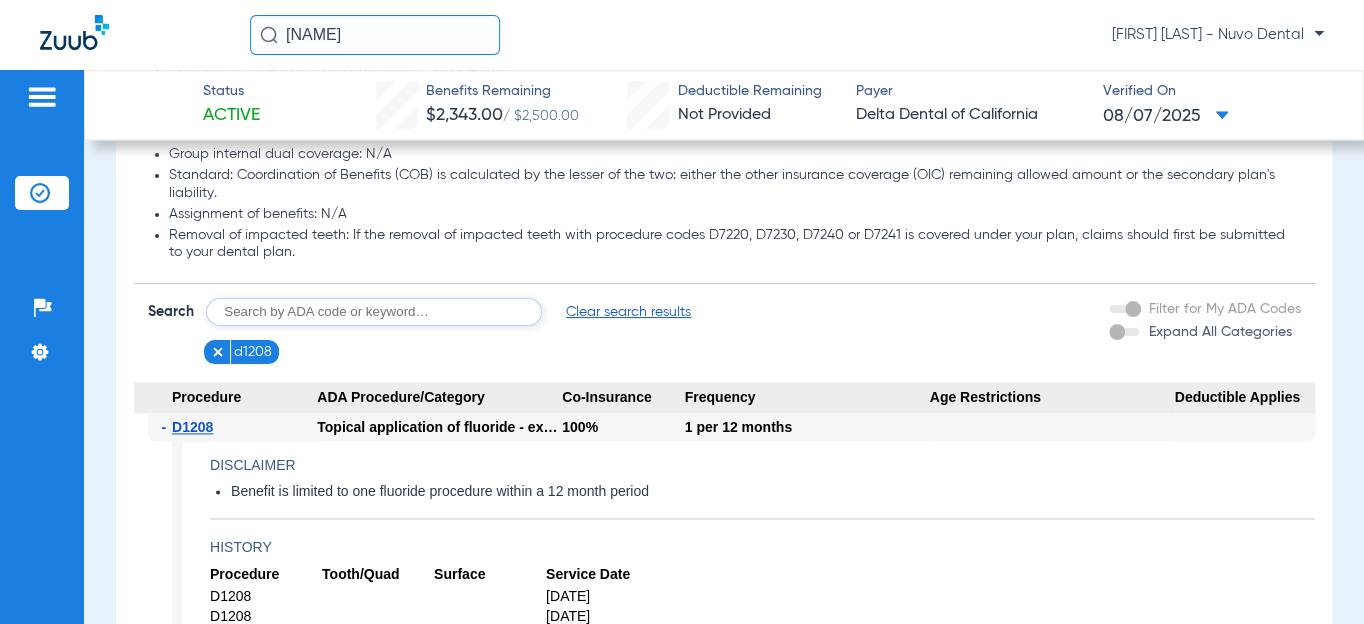 click 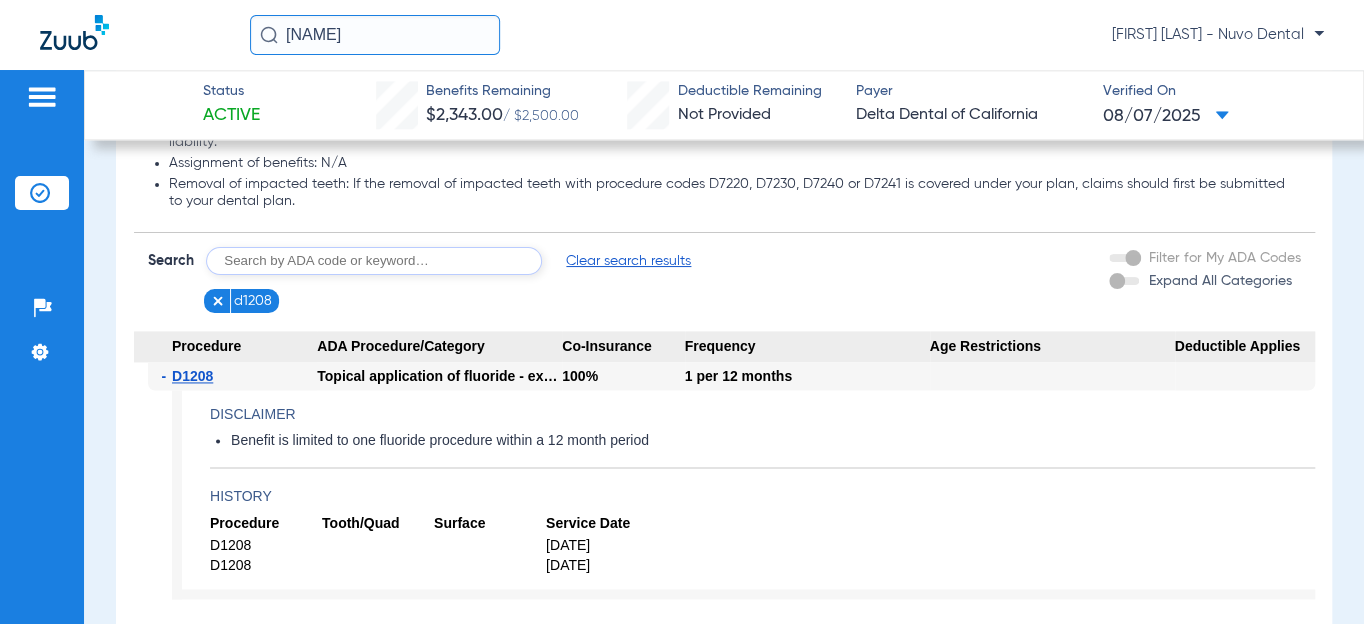 scroll, scrollTop: 1363, scrollLeft: 0, axis: vertical 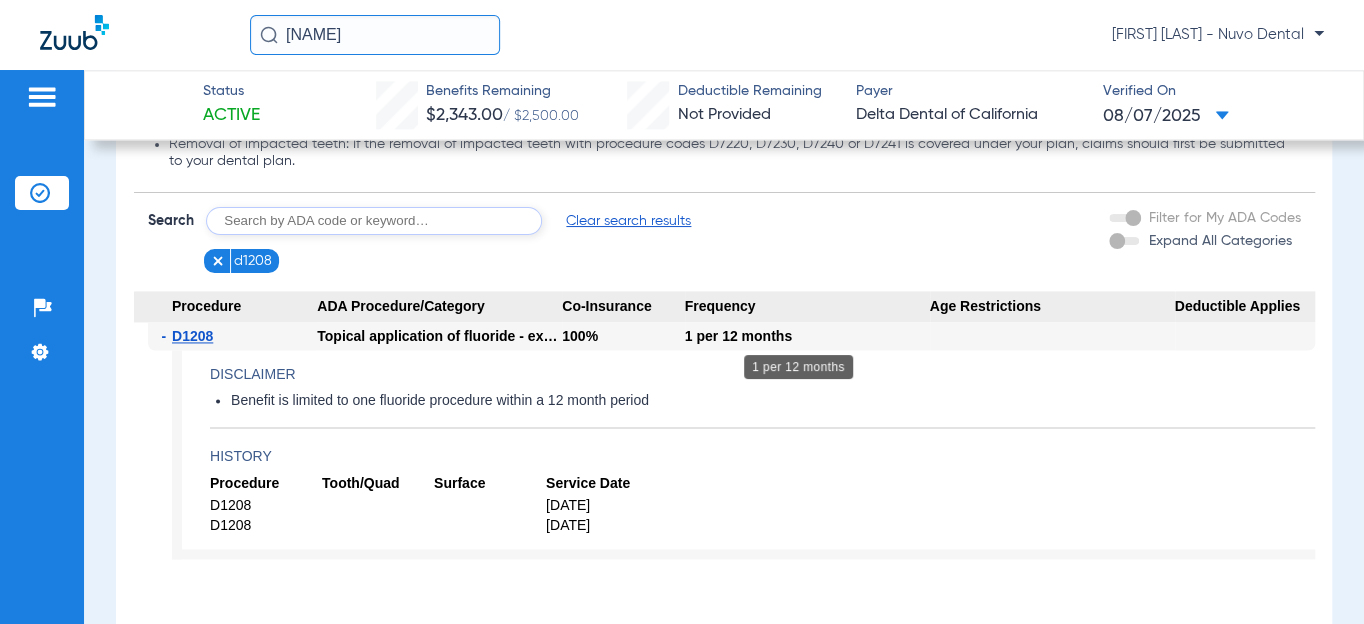 click on "1 per 12 months" 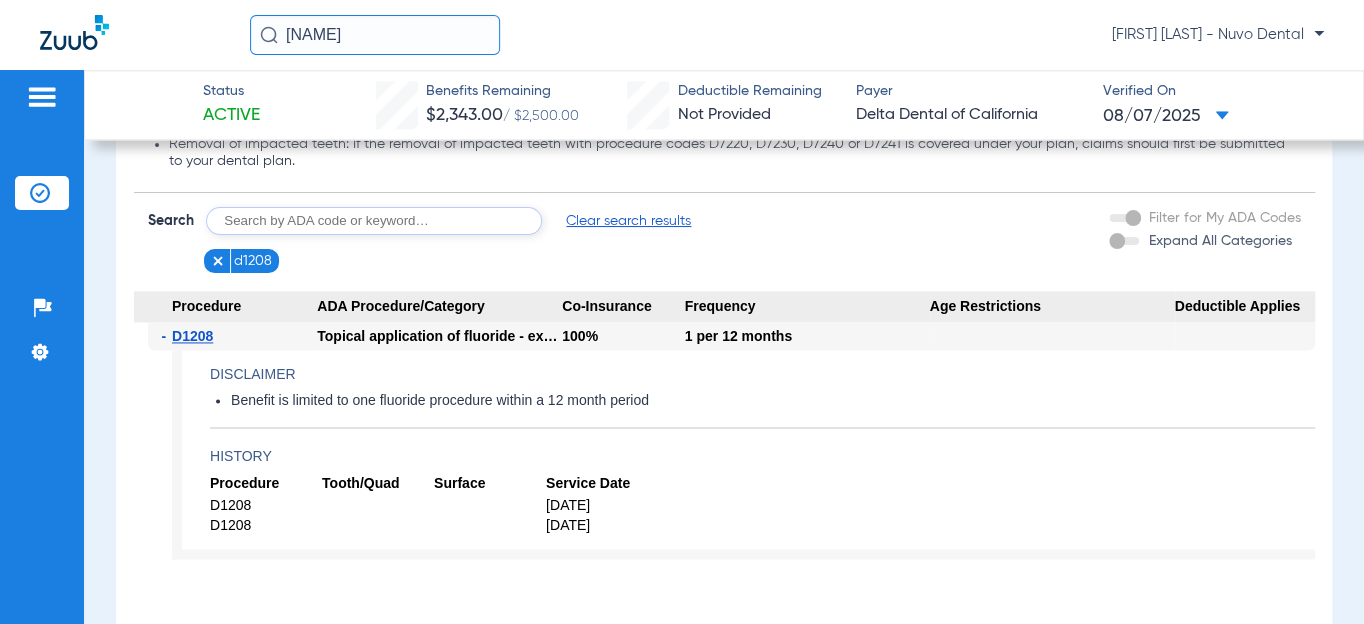click on "1 per 12 months" 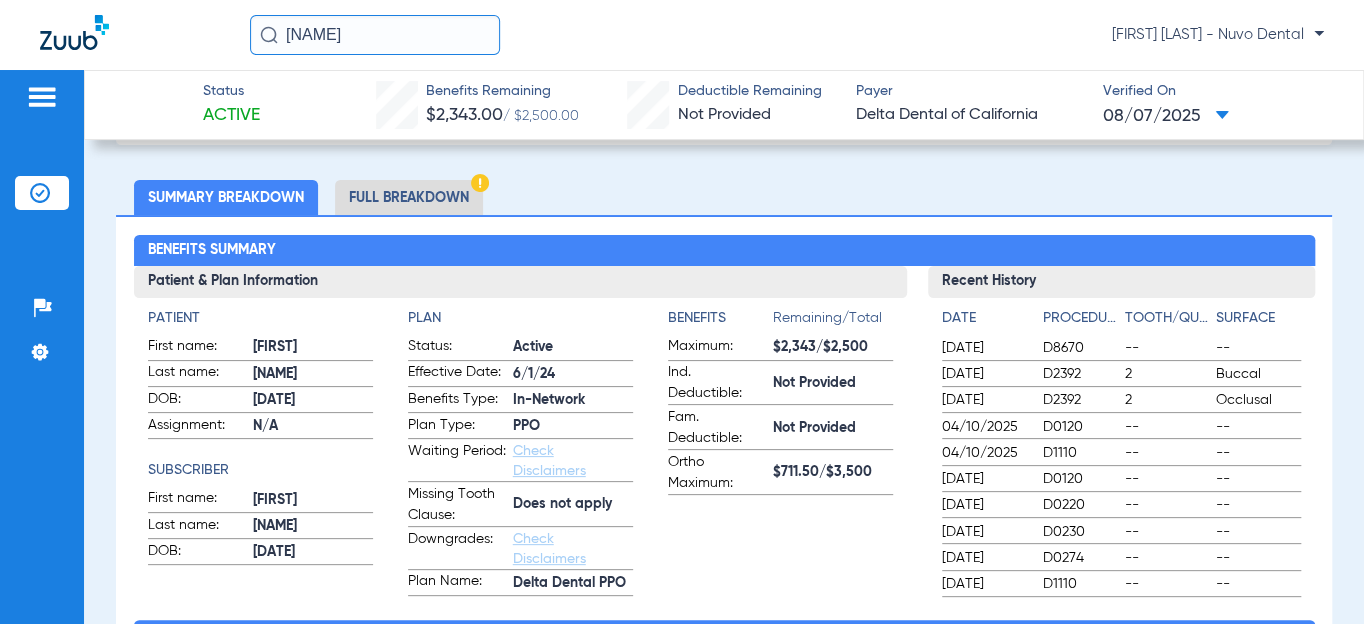scroll, scrollTop: 90, scrollLeft: 0, axis: vertical 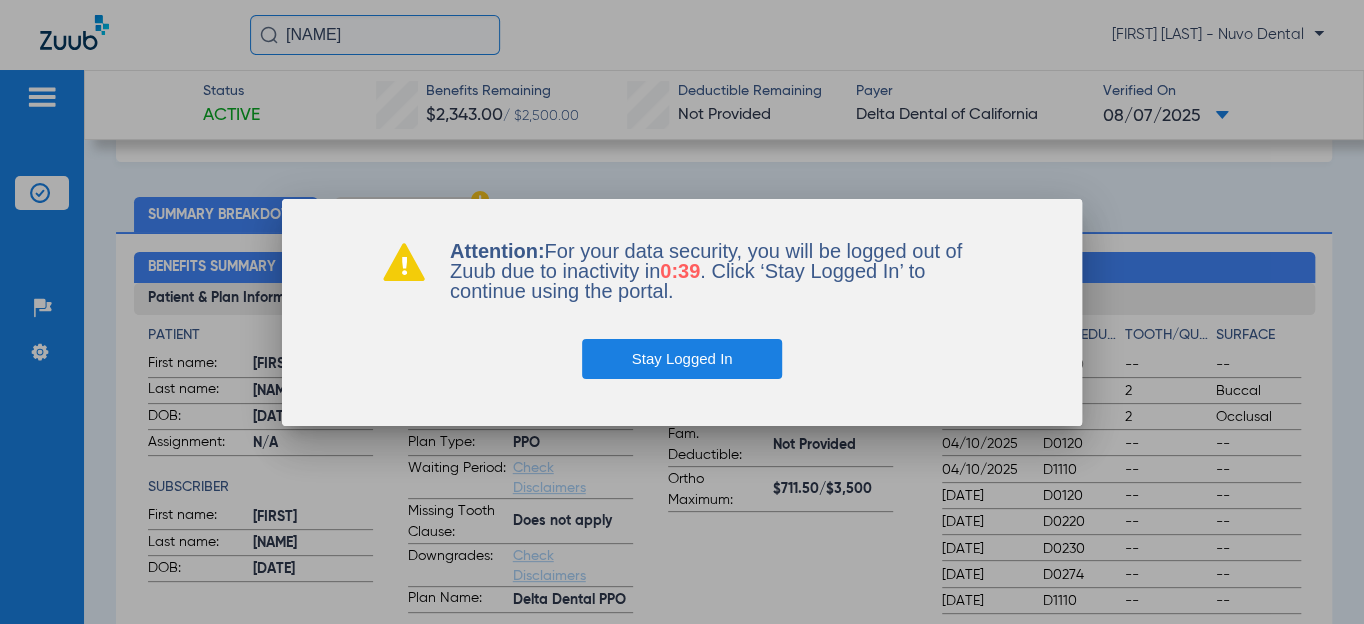 click on "Attention: For your data security, you will be logged out of Zuub due to inactivity in 0:39 . Click ‘Stay Logged In’ to continue using the portal. Stay Logged In" at bounding box center (682, 312) 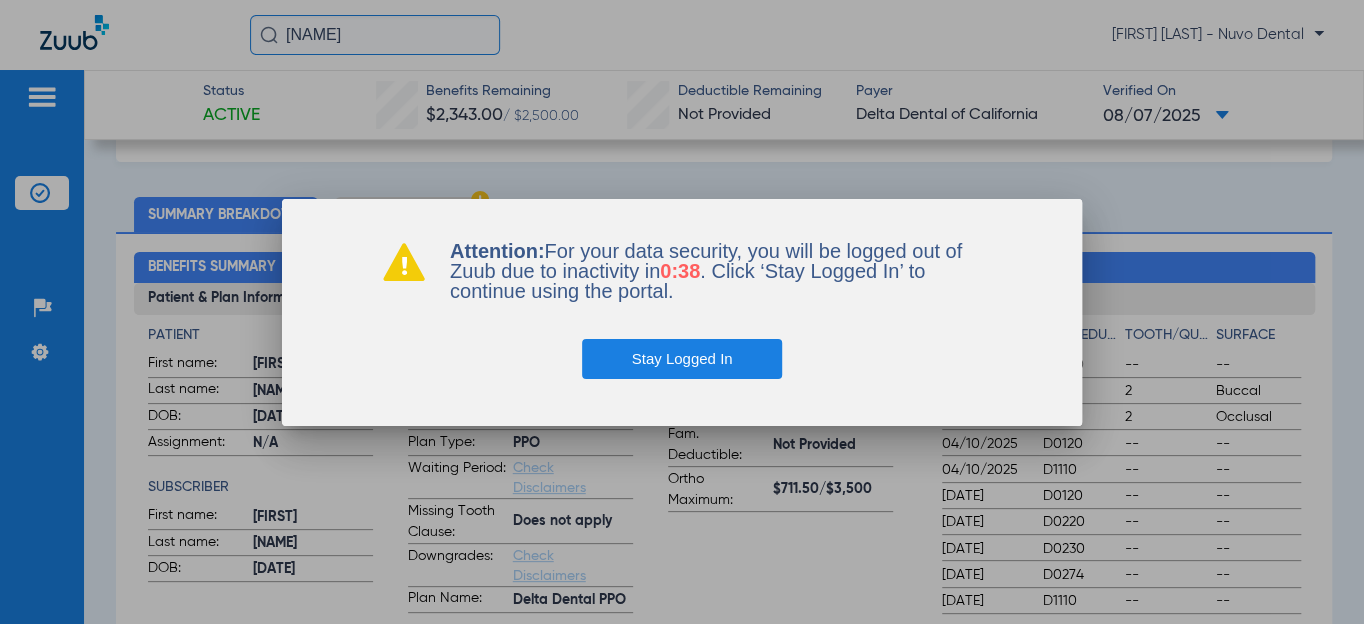 drag, startPoint x: 639, startPoint y: 355, endPoint x: 492, endPoint y: 198, distance: 215.07674 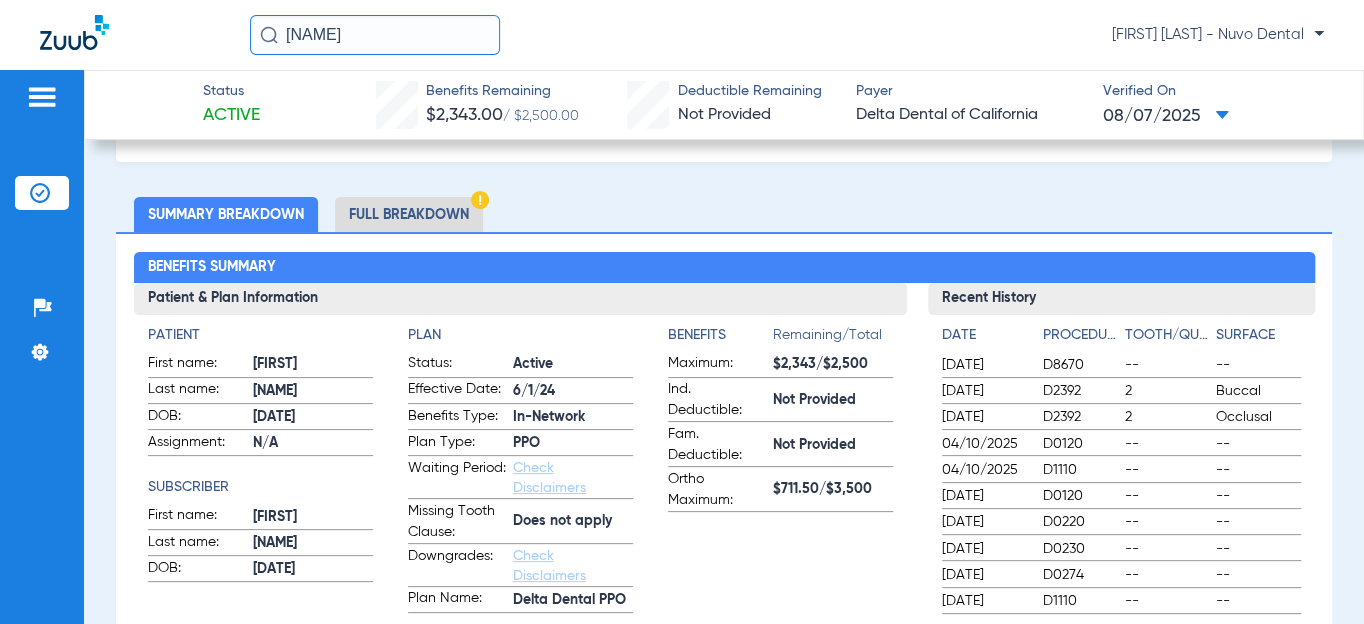 click on "[NAME]" 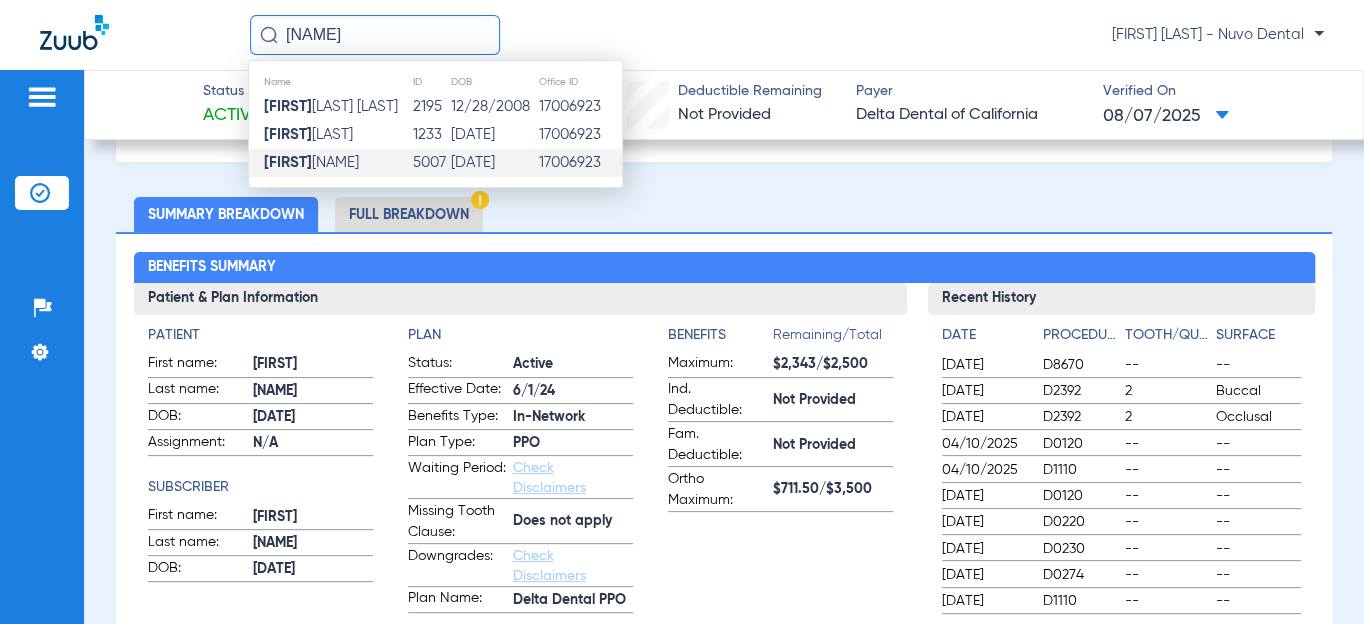 click on "[NAME]" 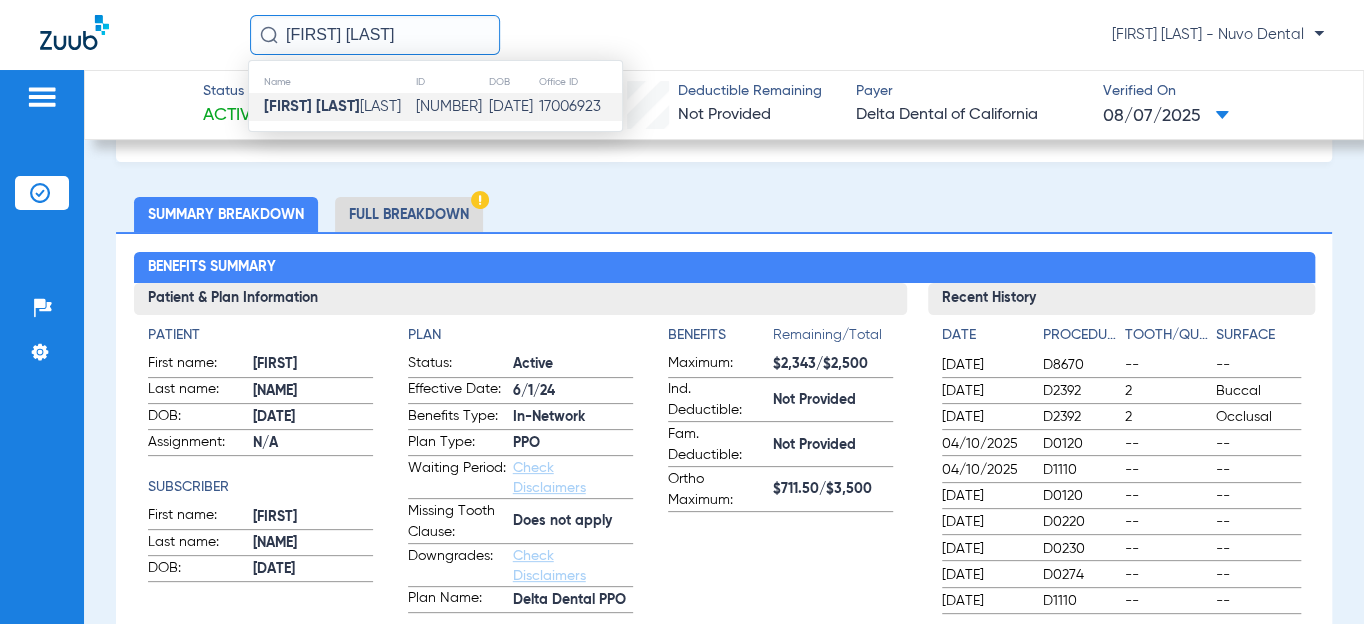 type on "[FIRST] [LAST]" 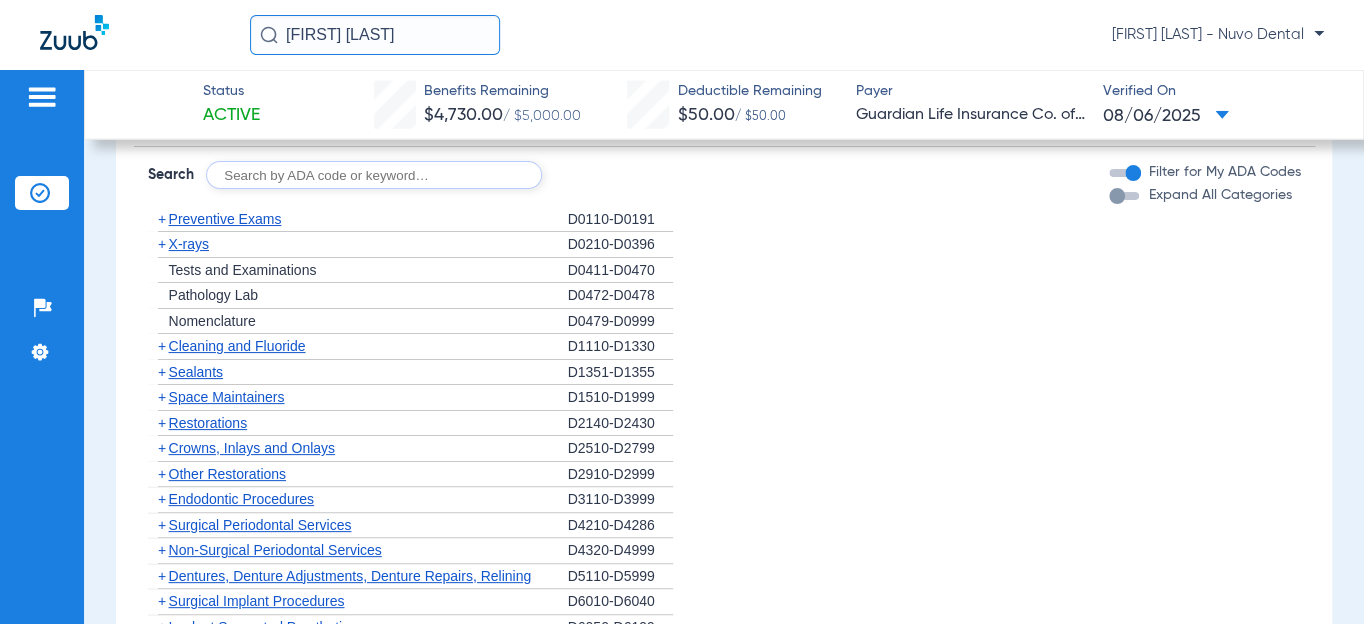 scroll, scrollTop: 2454, scrollLeft: 0, axis: vertical 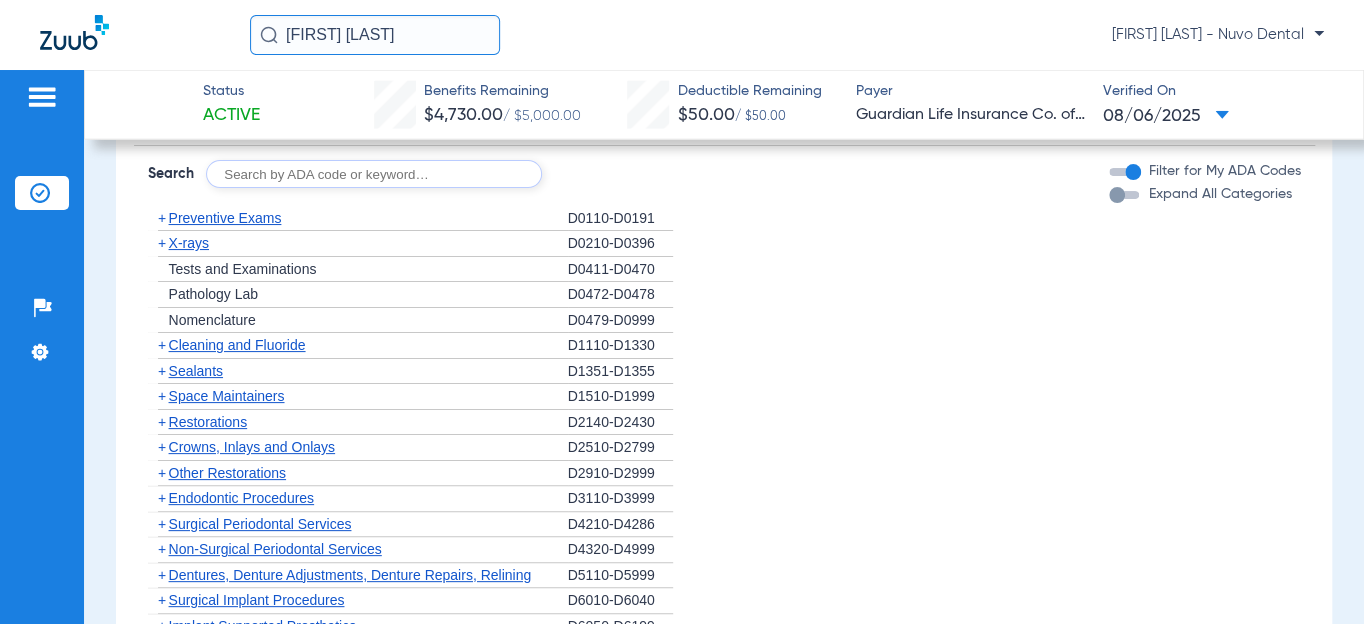 click 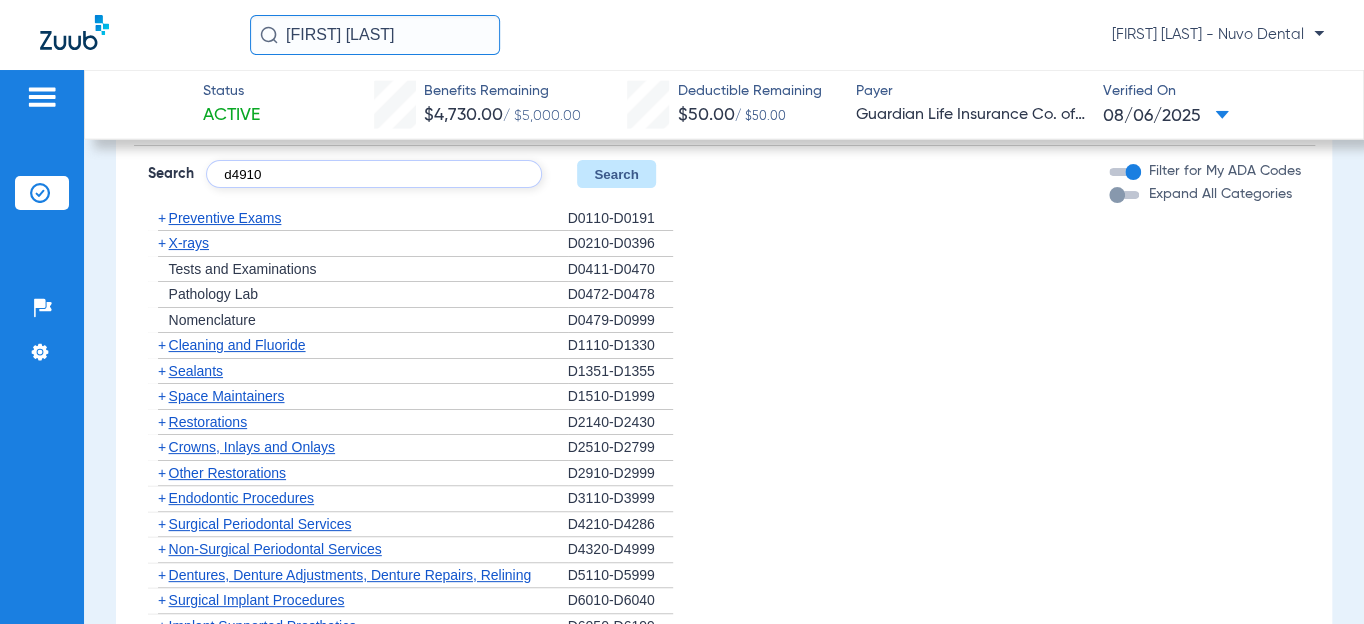 type on "d4910" 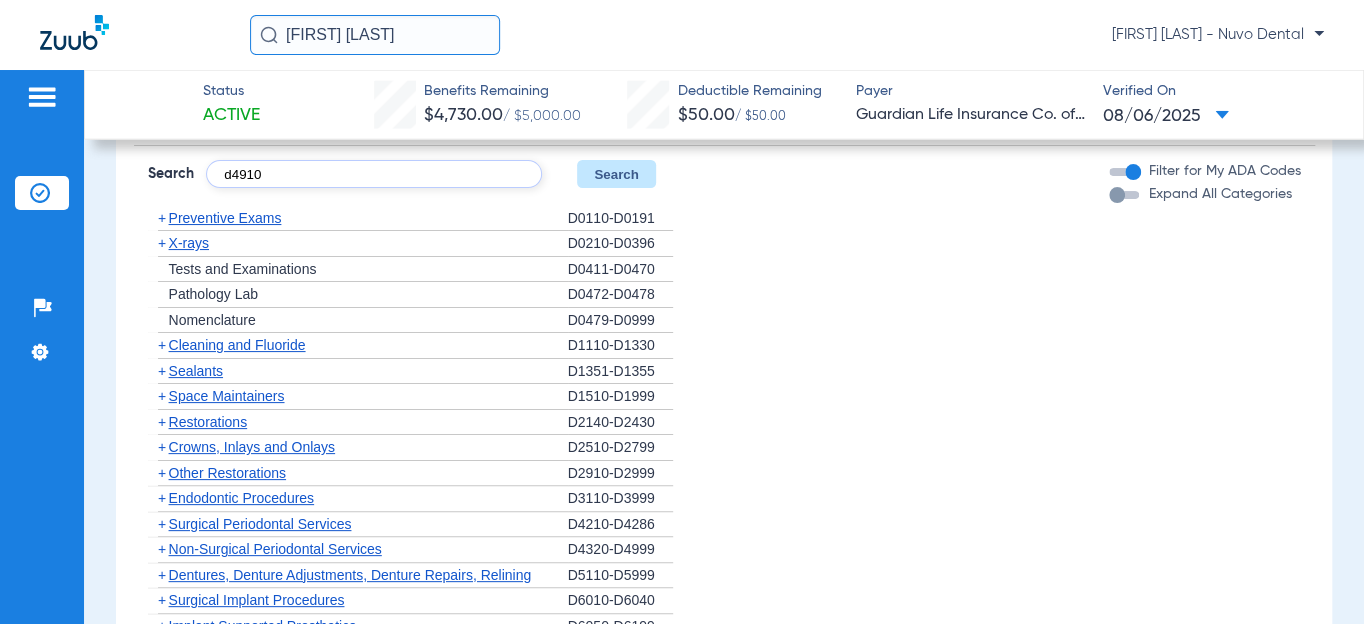 click on "Search" 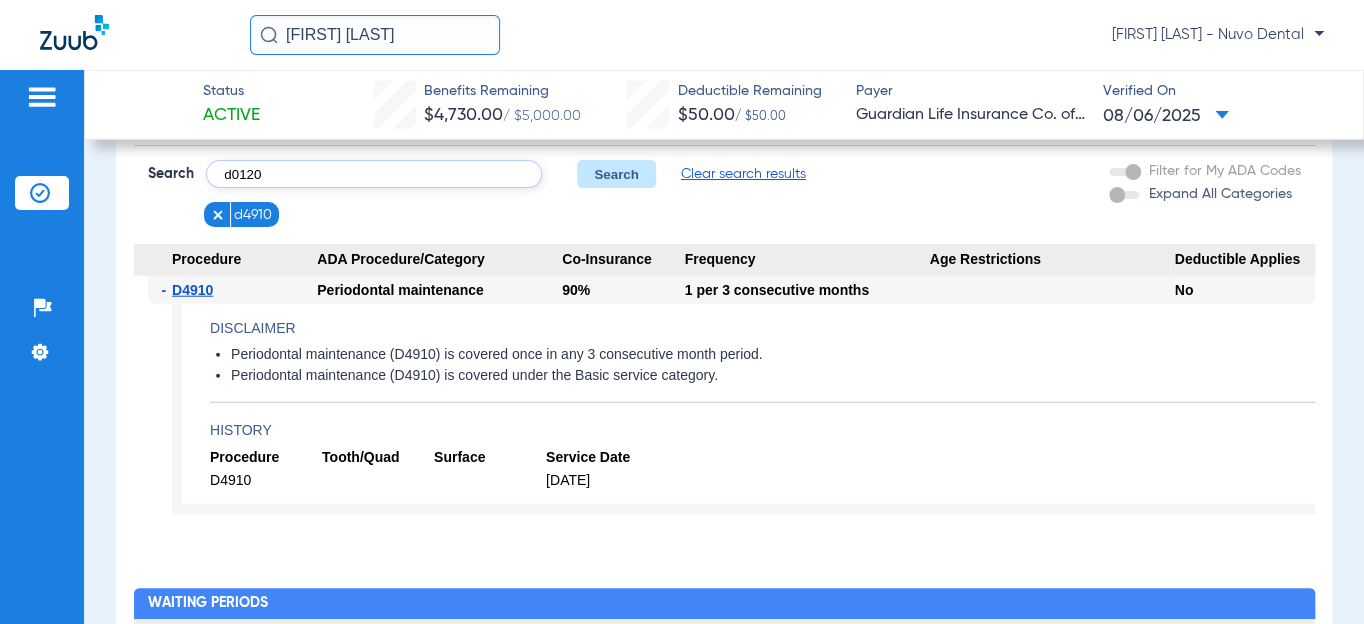 type on "d0120" 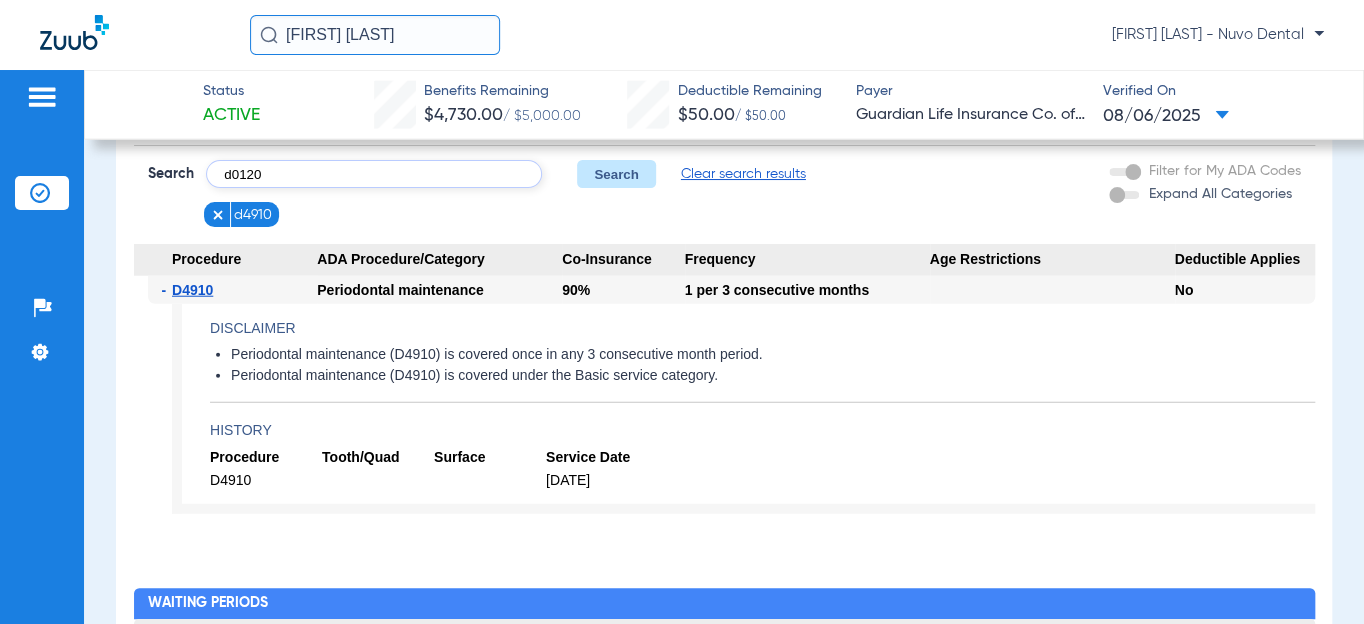 click on "Search" 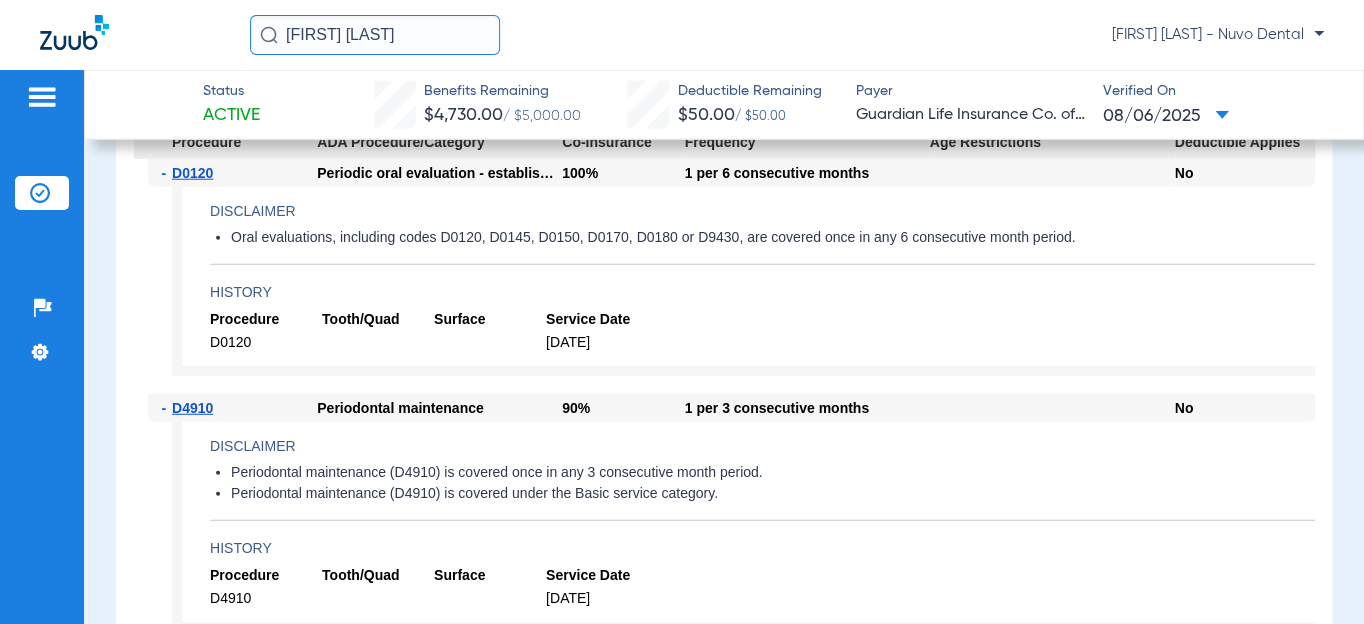scroll, scrollTop: 2636, scrollLeft: 0, axis: vertical 